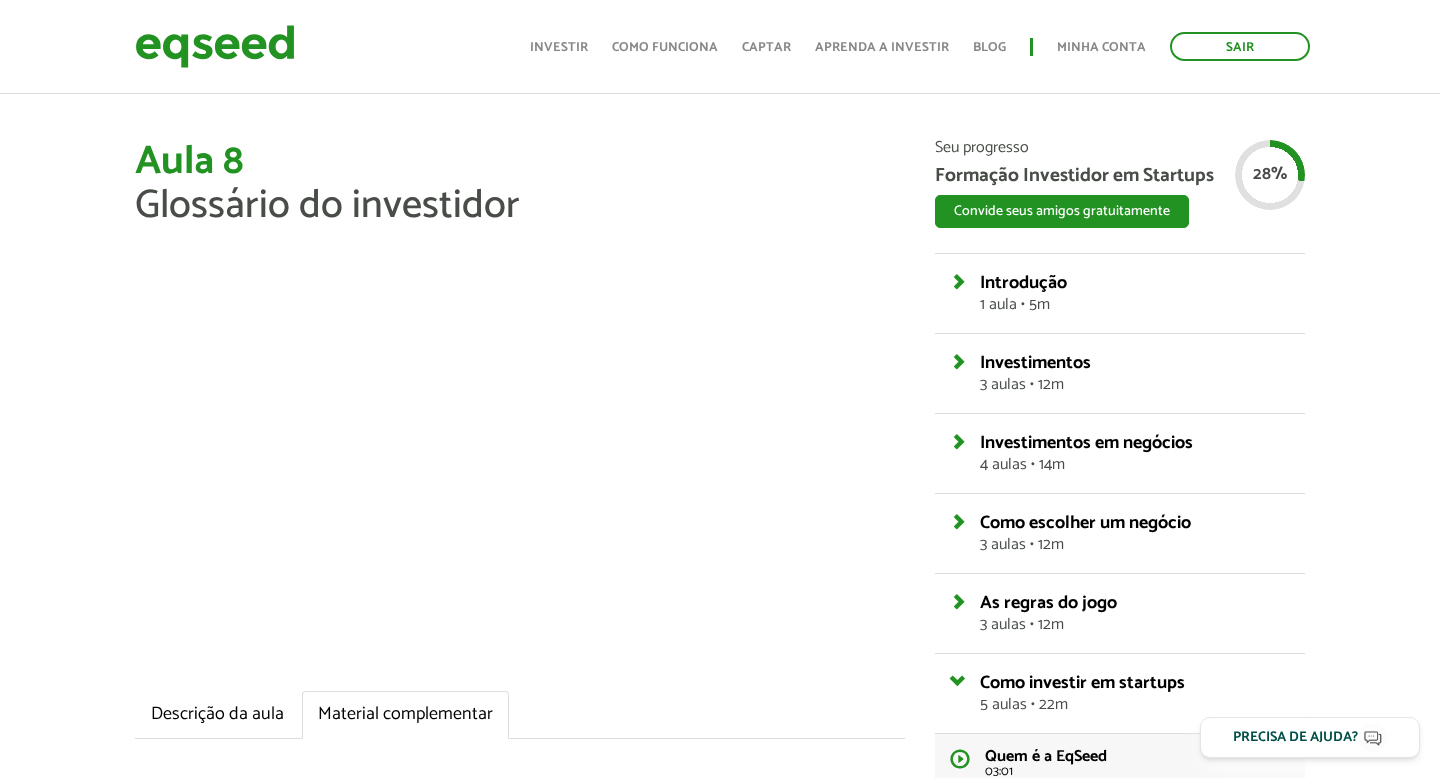 scroll, scrollTop: 525, scrollLeft: 0, axis: vertical 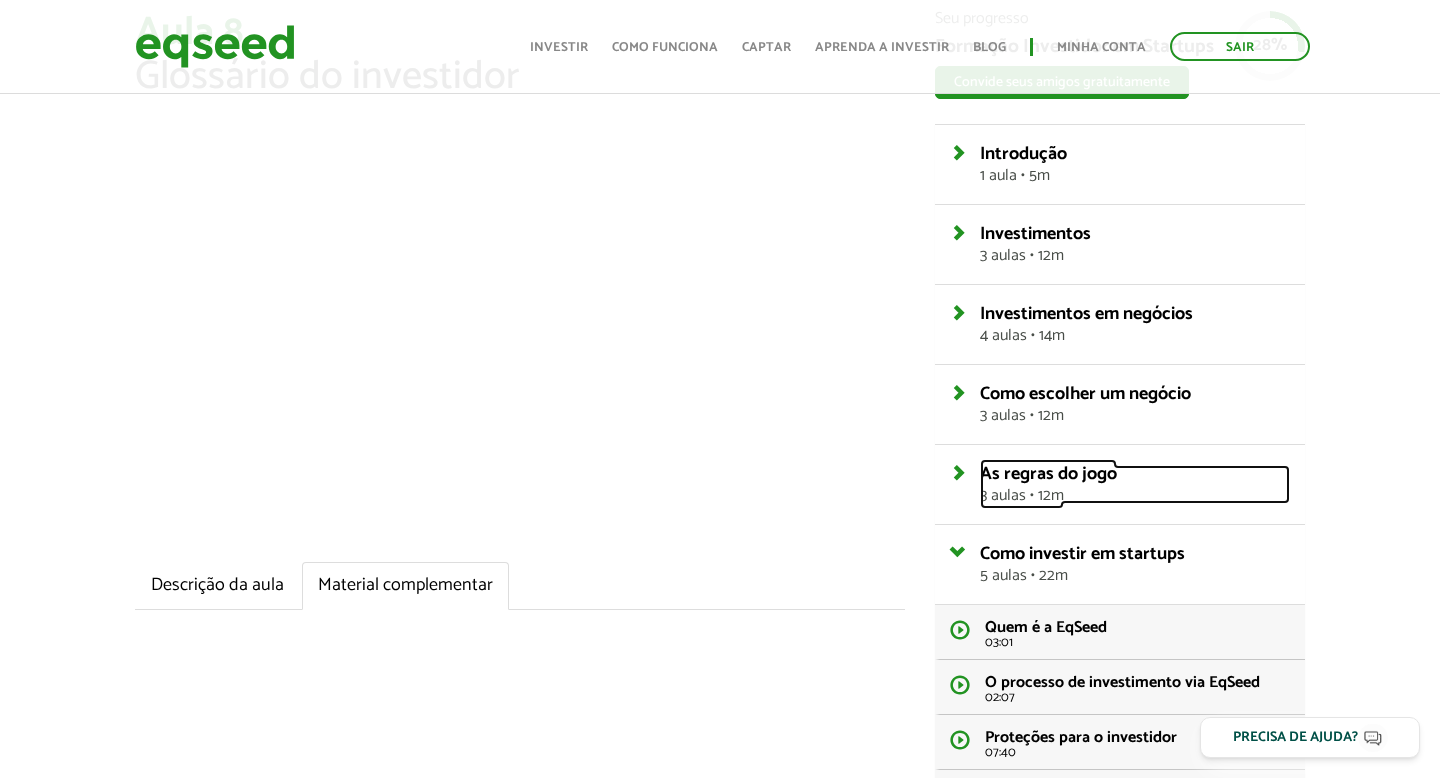 click on "As regras do jogo" at bounding box center (1048, 474) 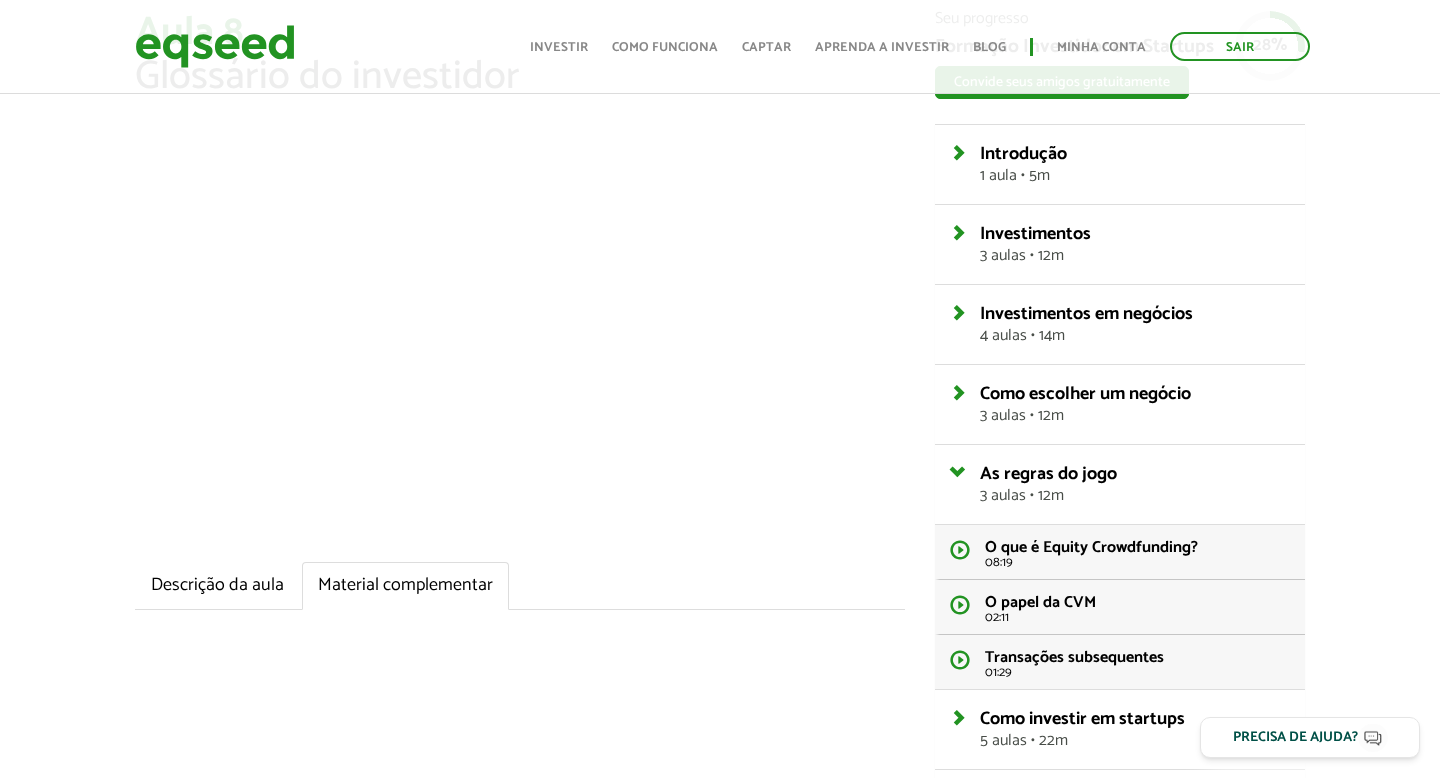 click on "Como escolher um negócio 3 aulas • 12m" at bounding box center [1120, 164] 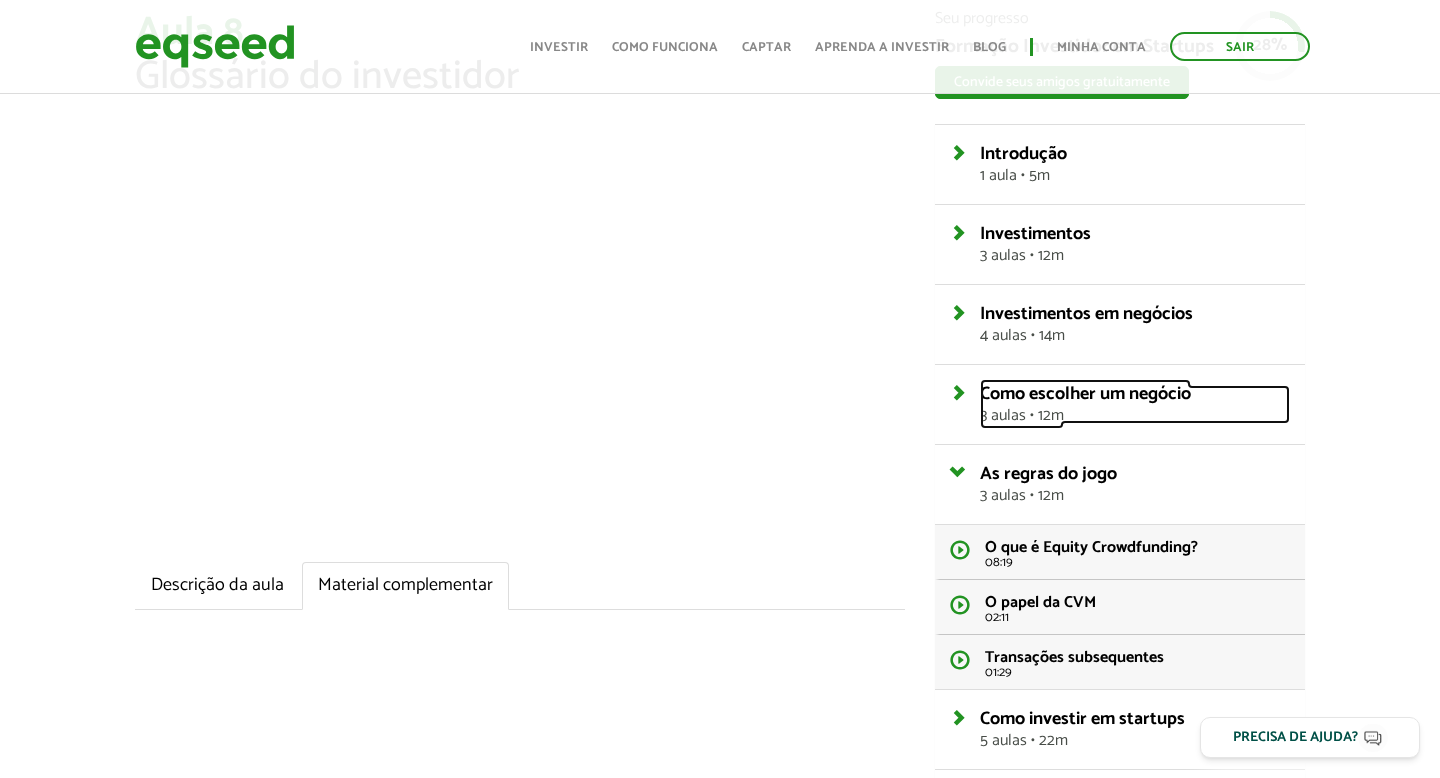 click on "Como escolher um negócio" at bounding box center [1085, 394] 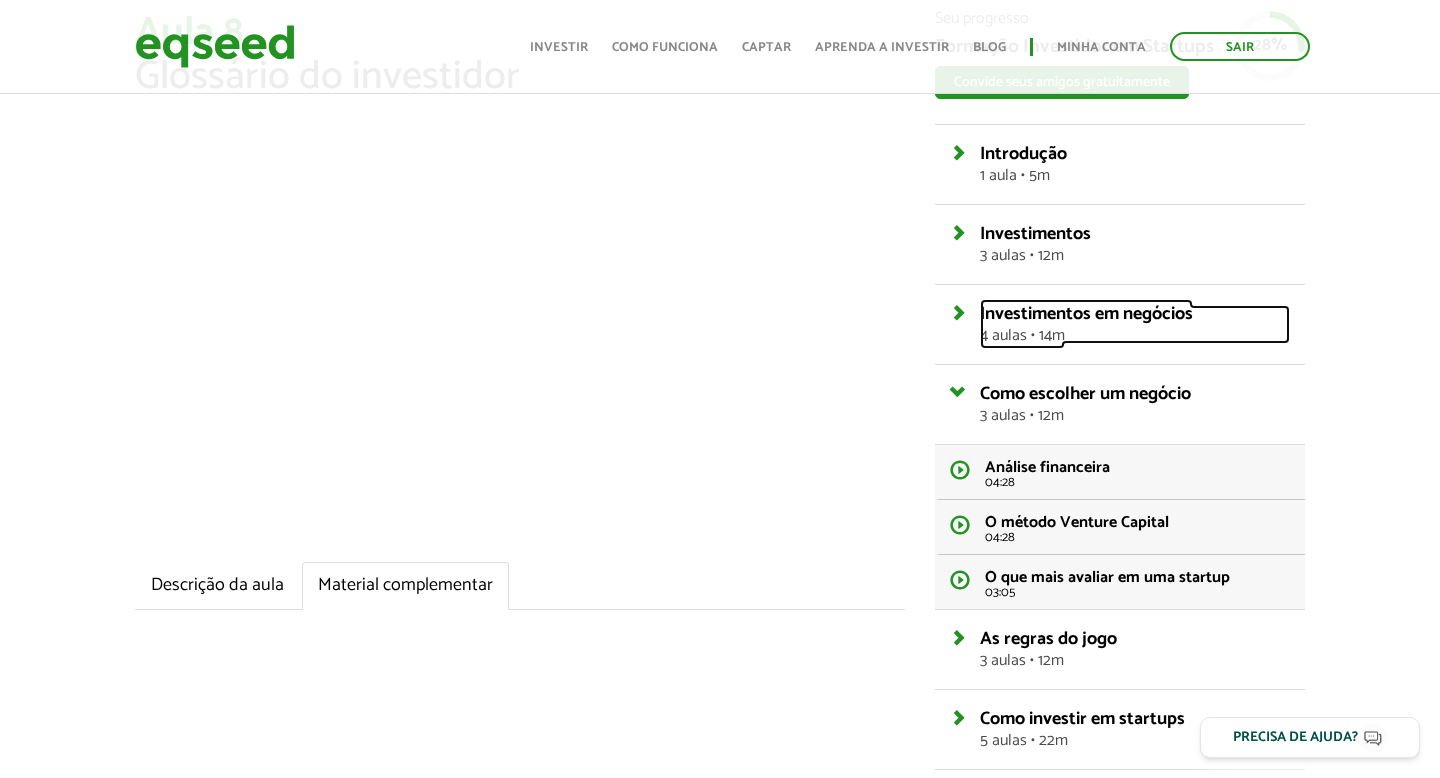 click on "4 aulas • 14m" at bounding box center (1135, 336) 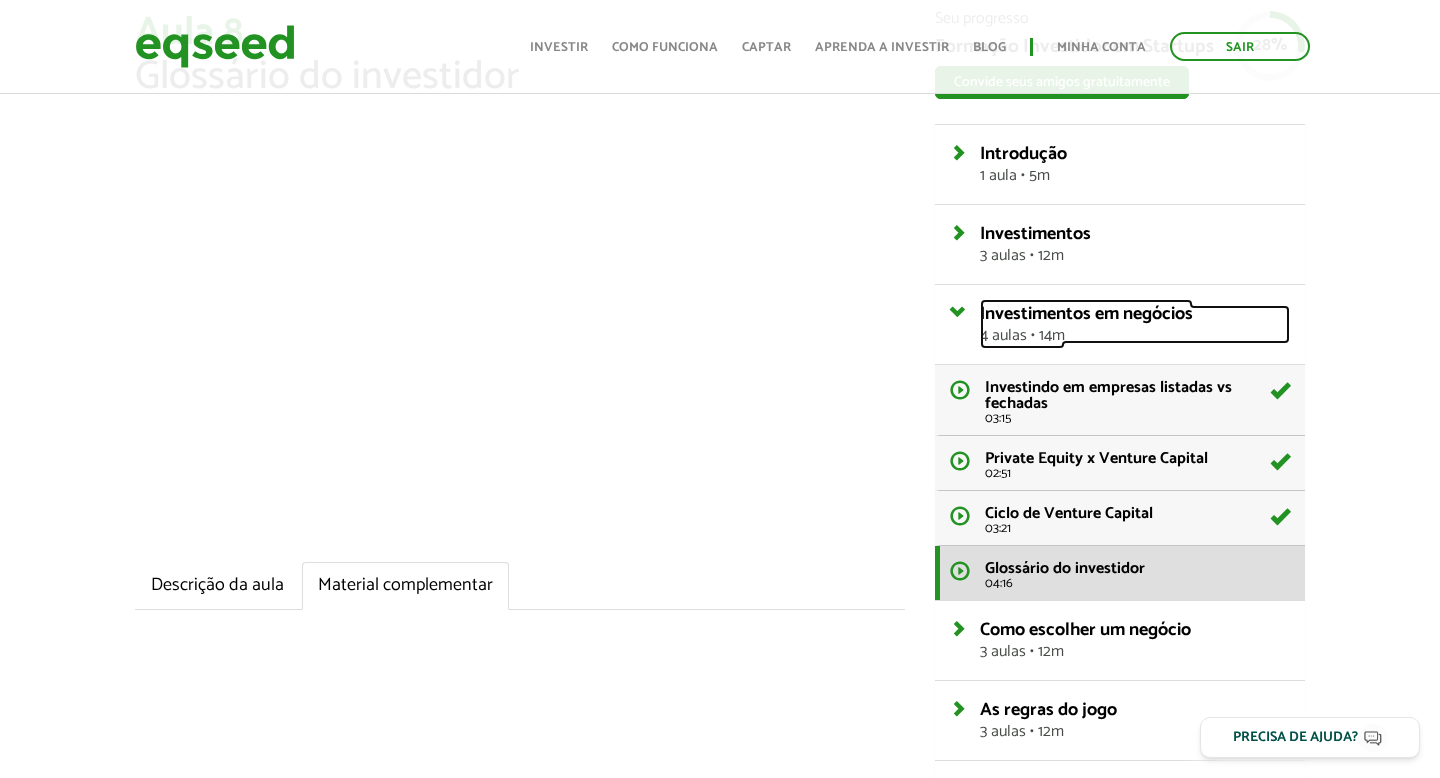 click on "4 aulas • 14m" at bounding box center [1135, 336] 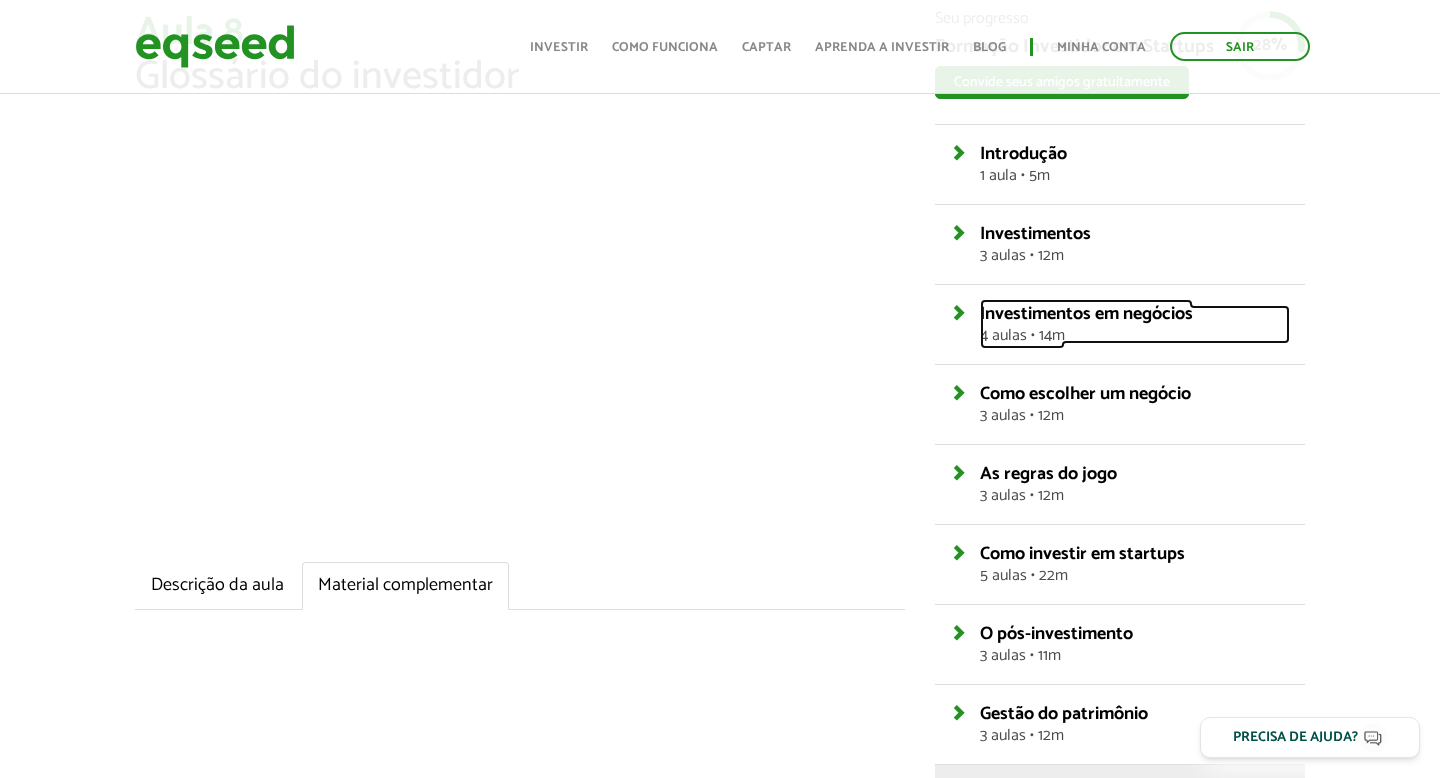 click on "4 aulas • 14m" at bounding box center (1135, 336) 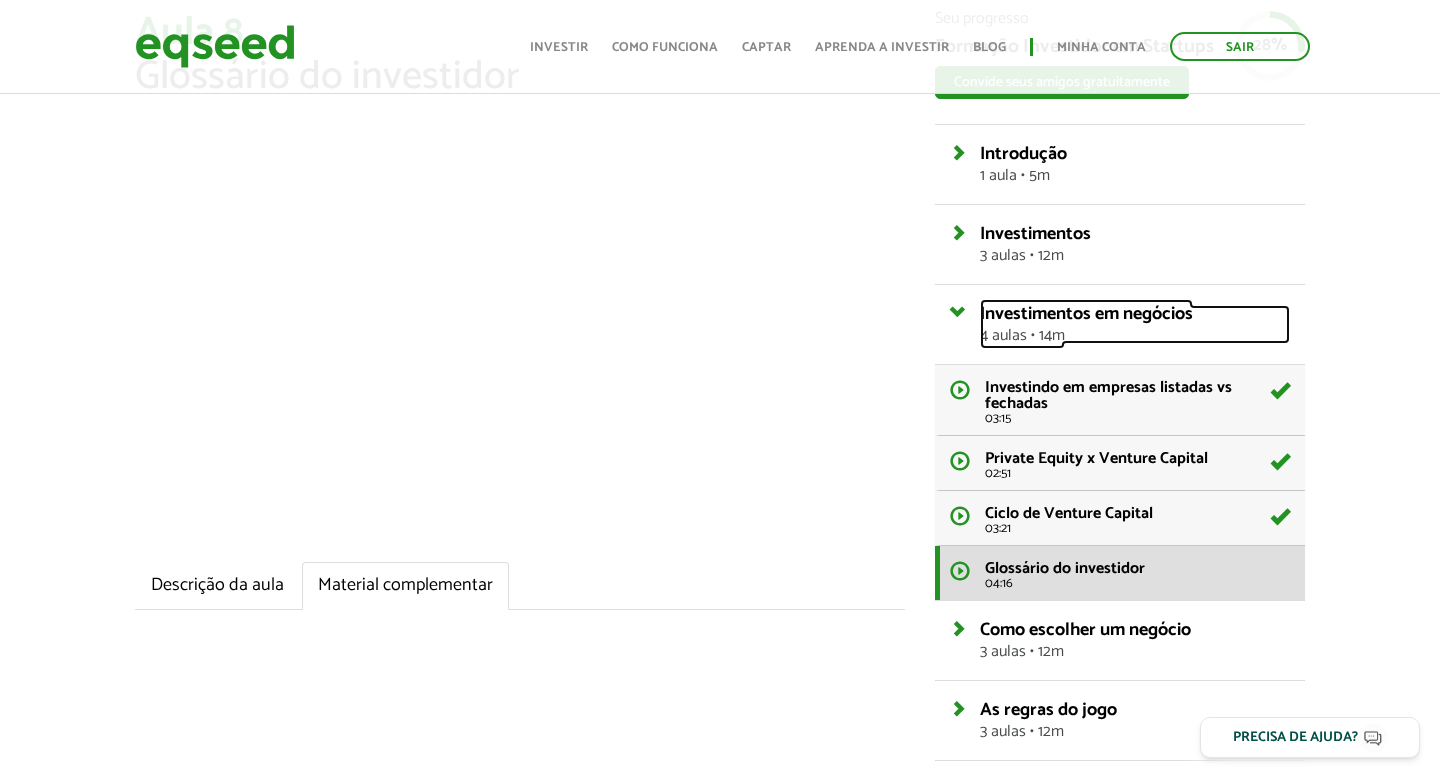click on "4 aulas • 14m" at bounding box center (1135, 336) 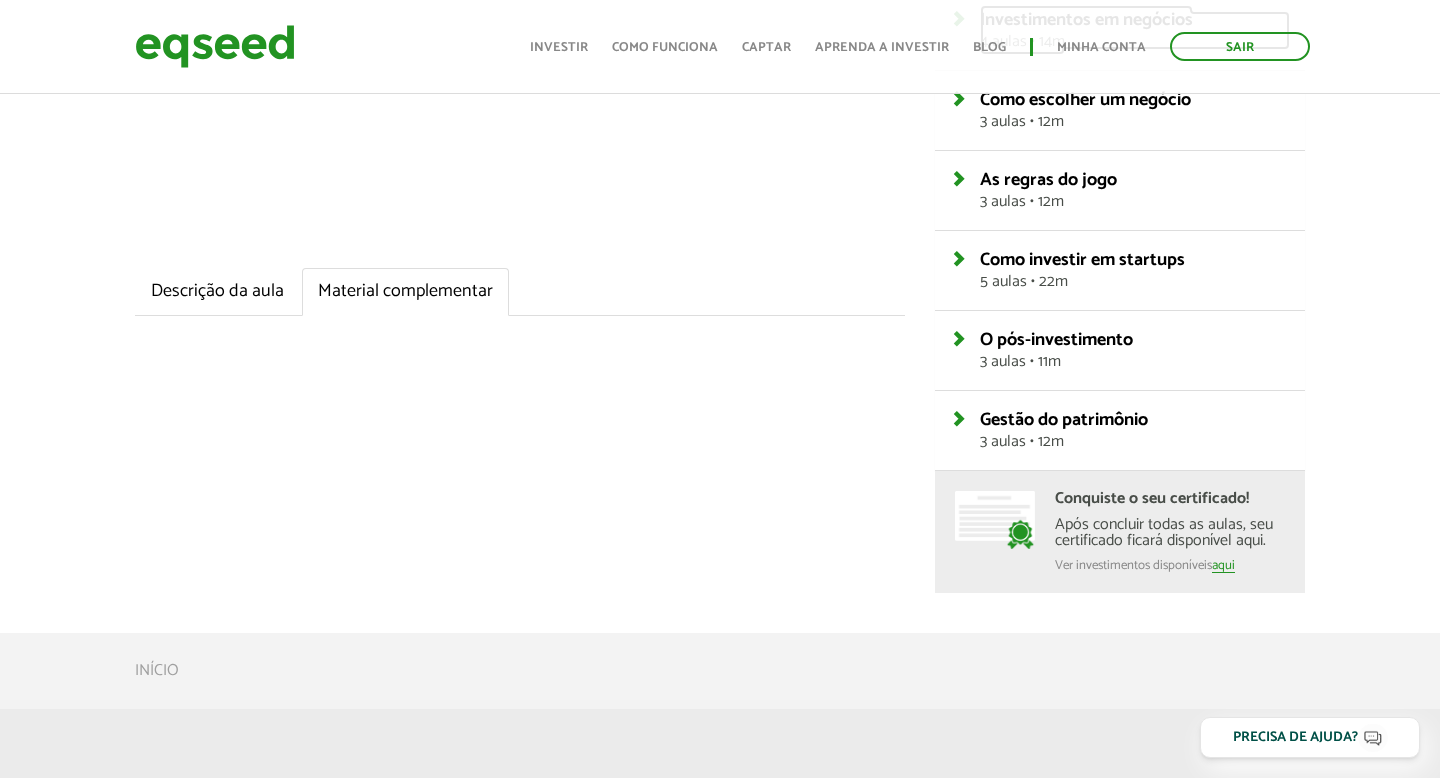 scroll, scrollTop: 440, scrollLeft: 0, axis: vertical 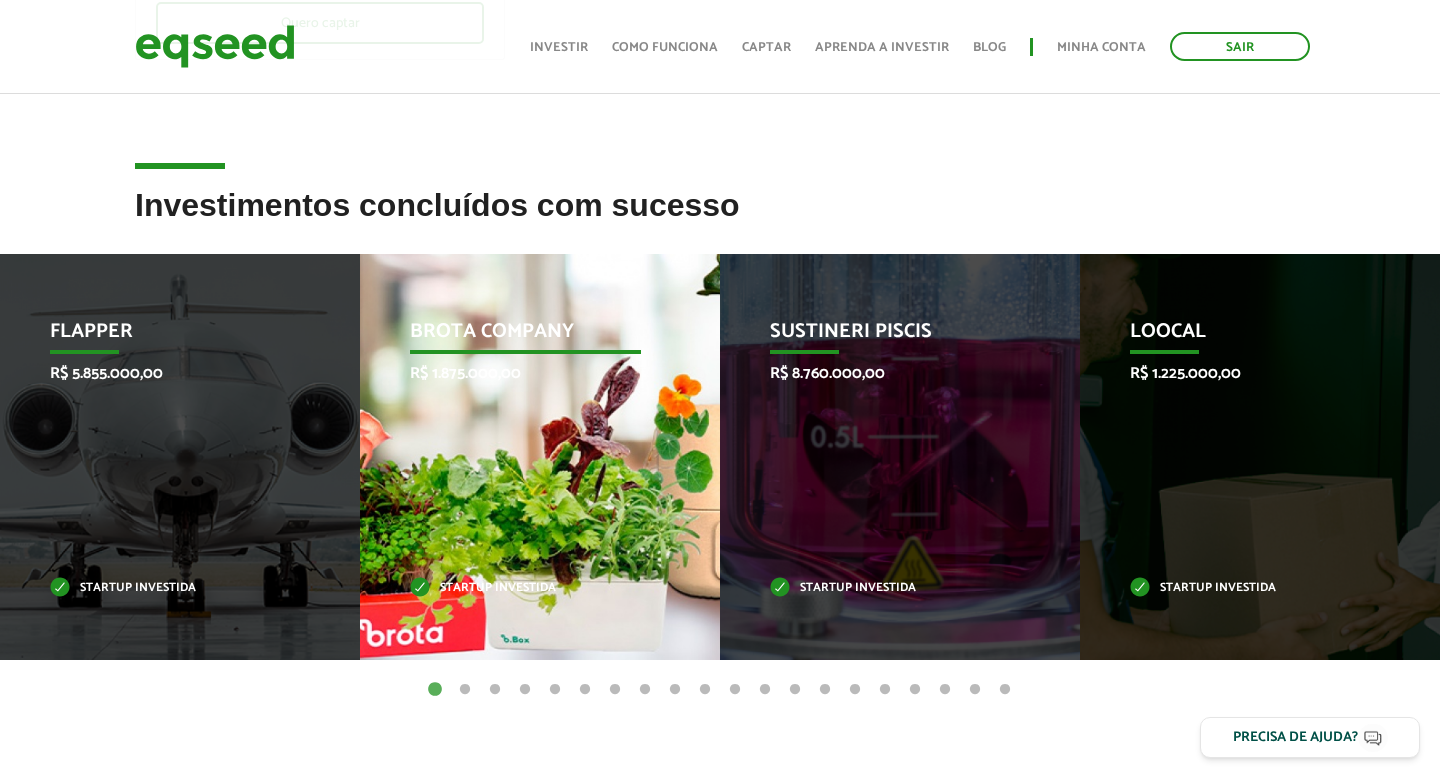 click on "Brota Company" at bounding box center [525, 337] 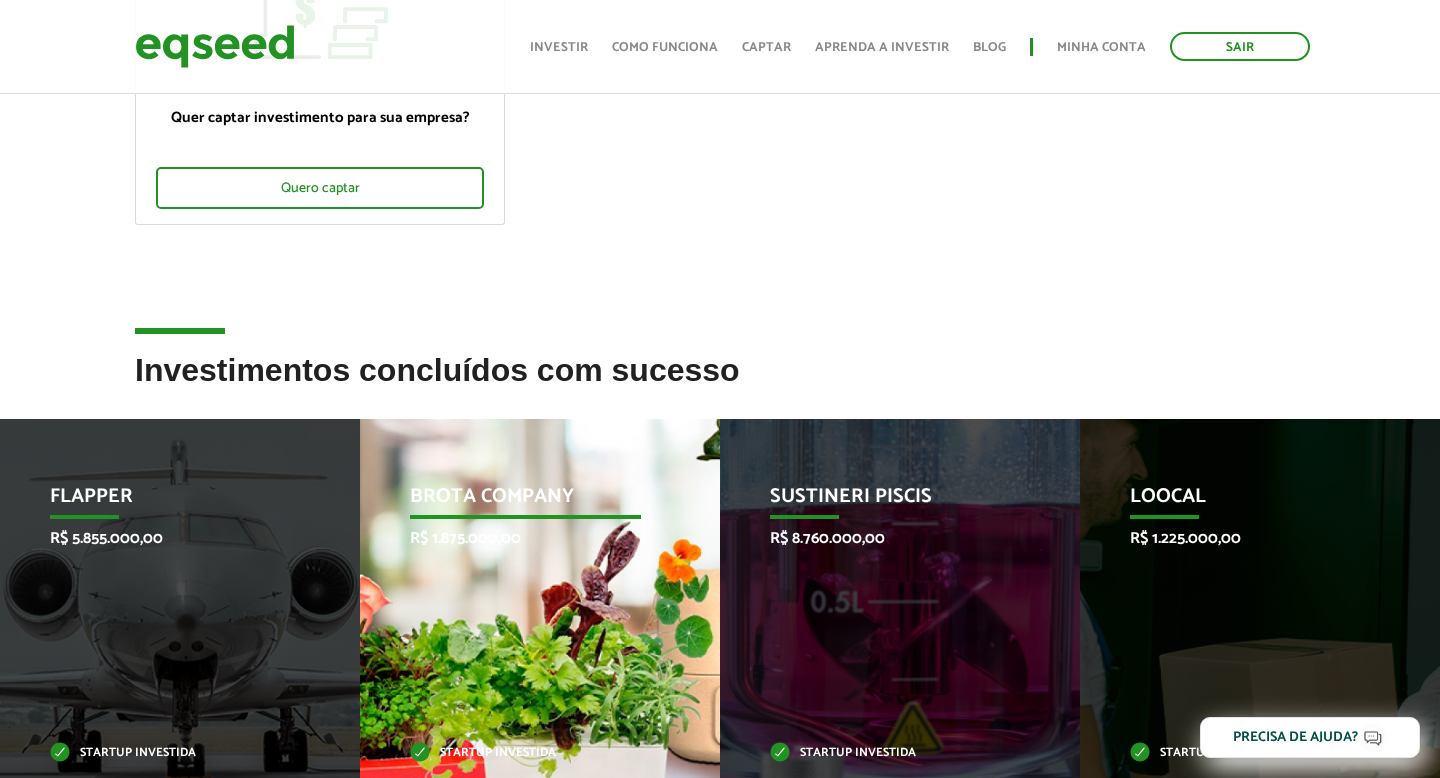 scroll, scrollTop: 328, scrollLeft: 0, axis: vertical 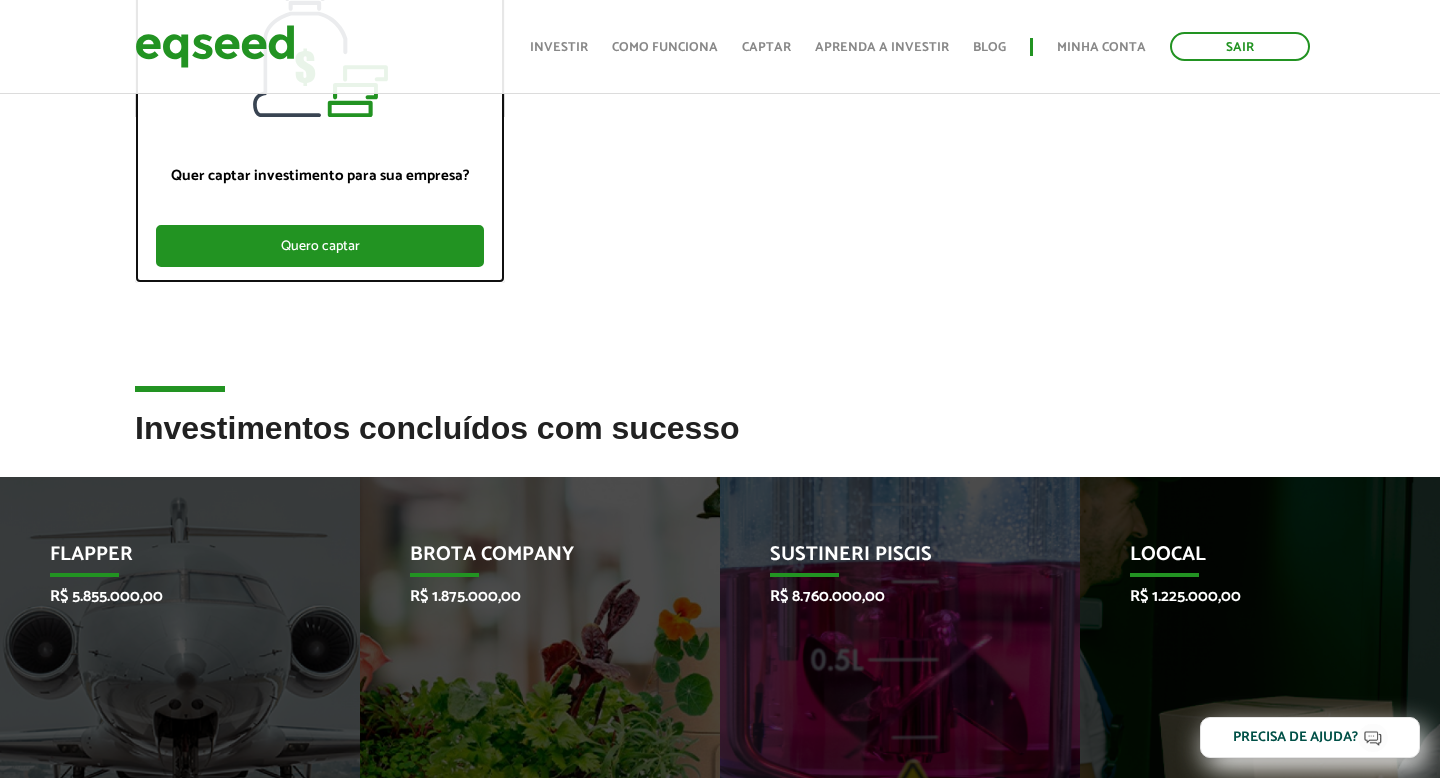 click on "Quero captar" at bounding box center [320, 246] 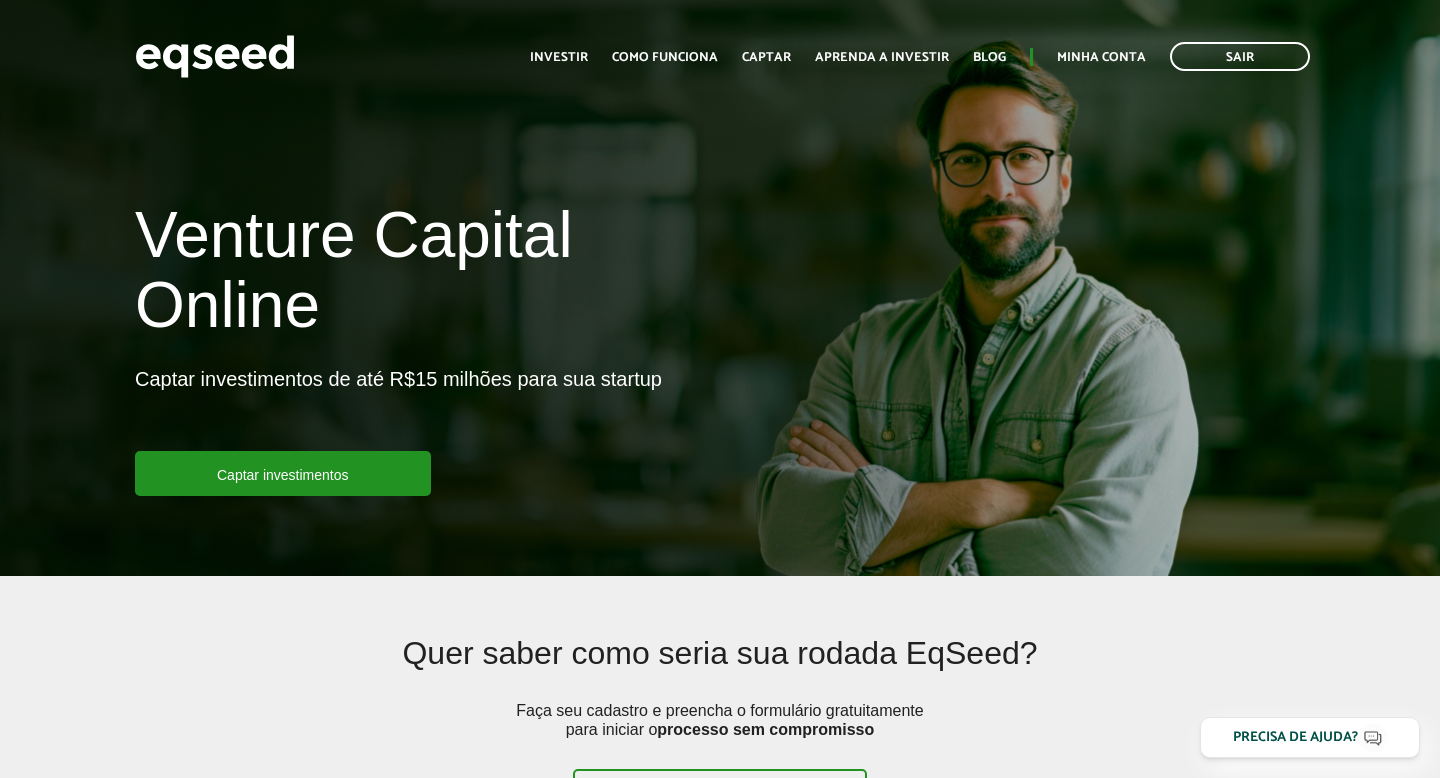 scroll, scrollTop: 0, scrollLeft: 0, axis: both 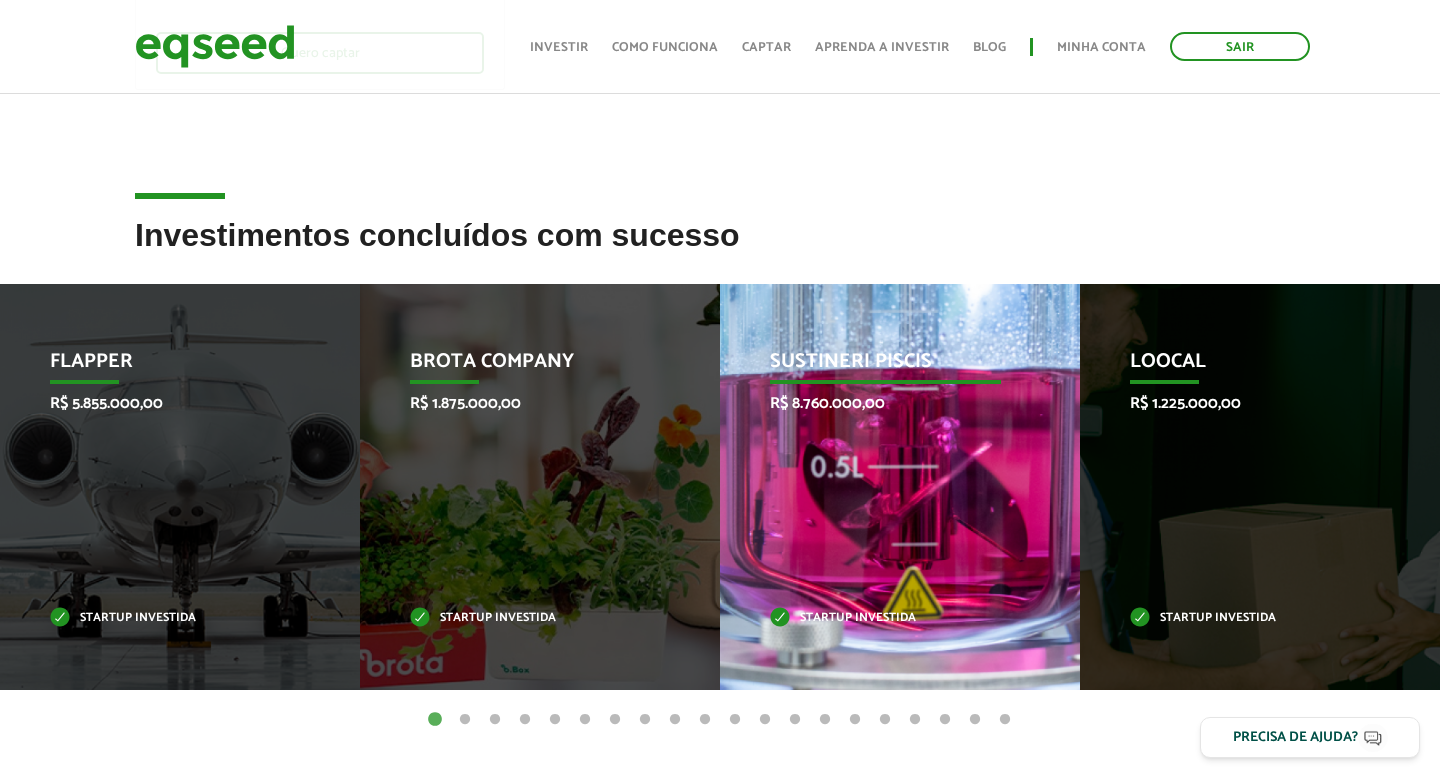 click on "Sustineri Piscis
R$ 8.760.000,00
Startup investida" at bounding box center [885, 487] 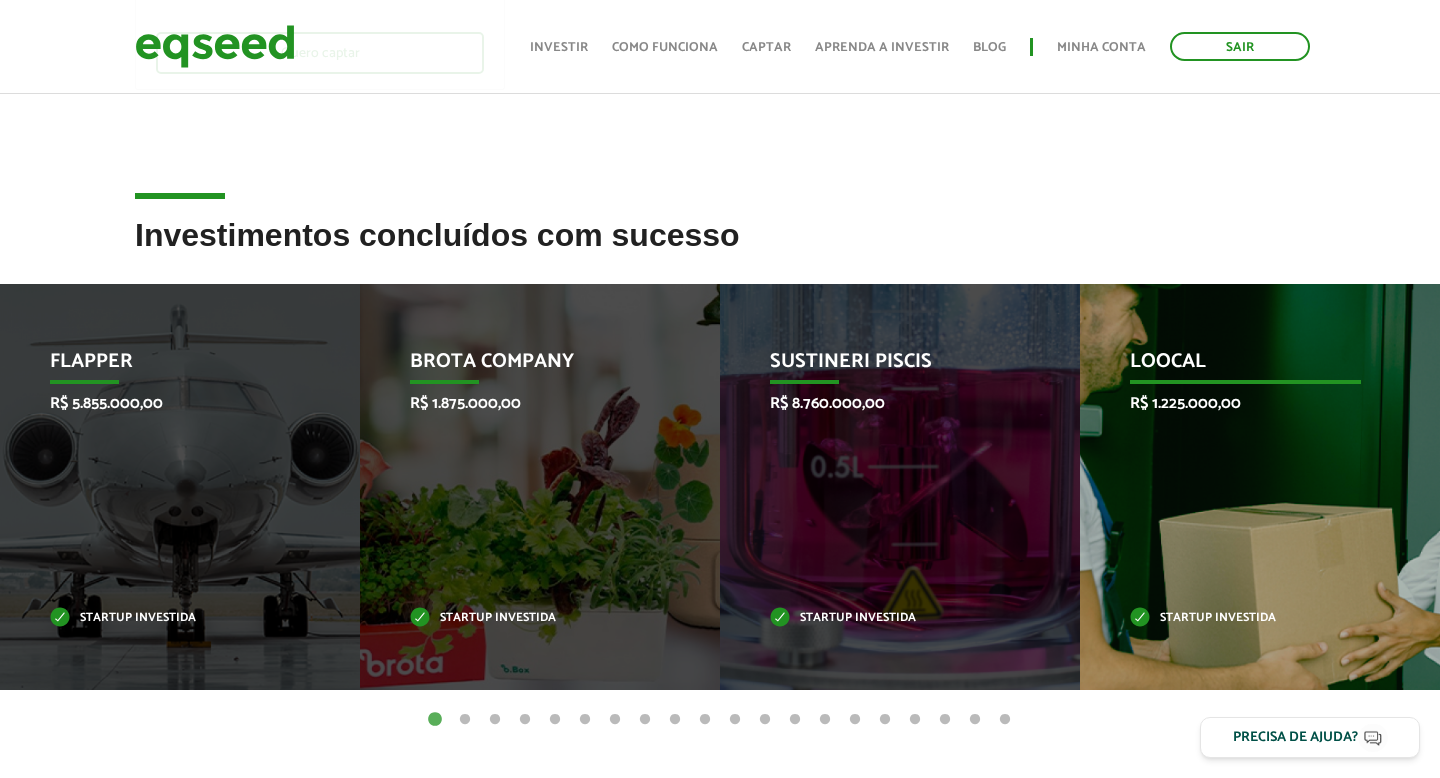 click on "Loocal
R$ 1.225.000,00
Startup investida" at bounding box center (1245, 487) 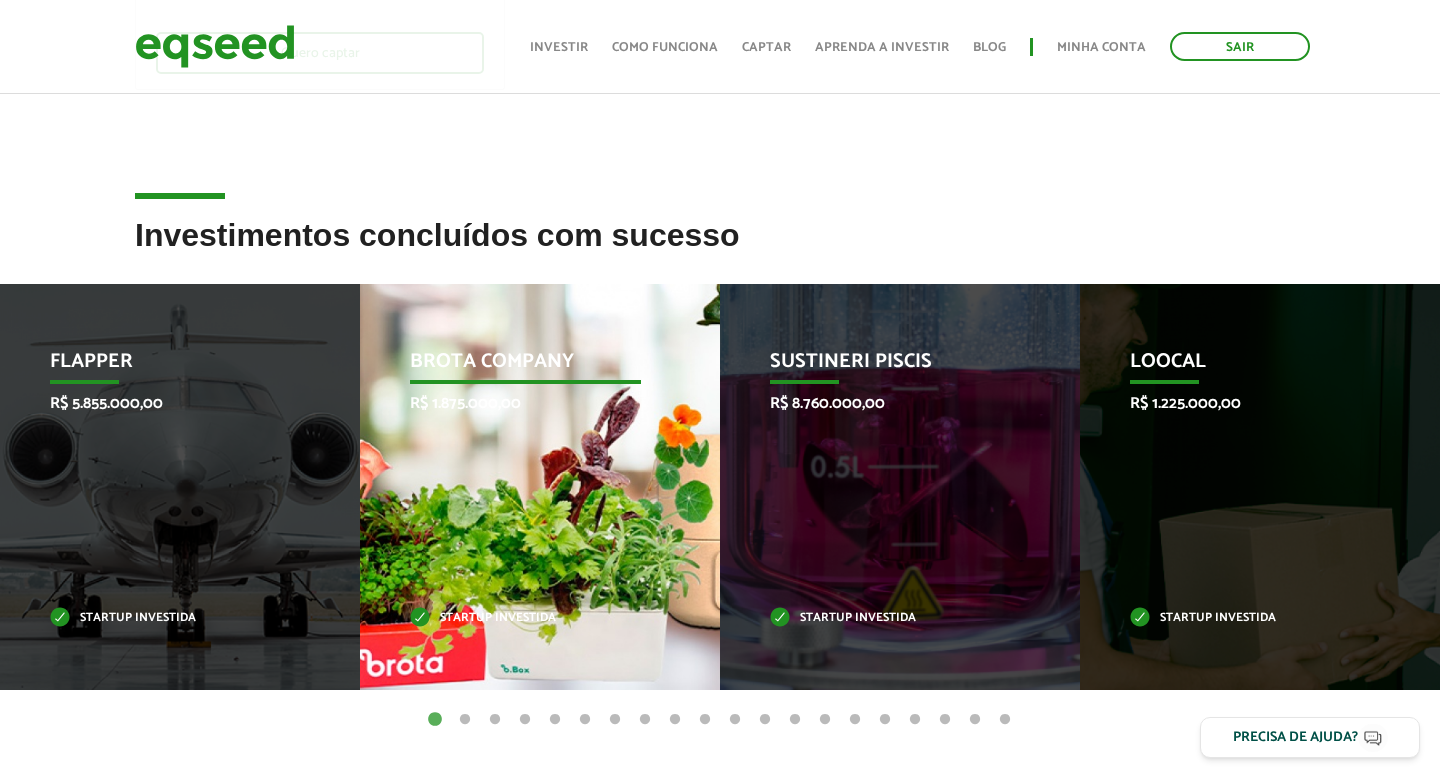 scroll, scrollTop: 0, scrollLeft: 0, axis: both 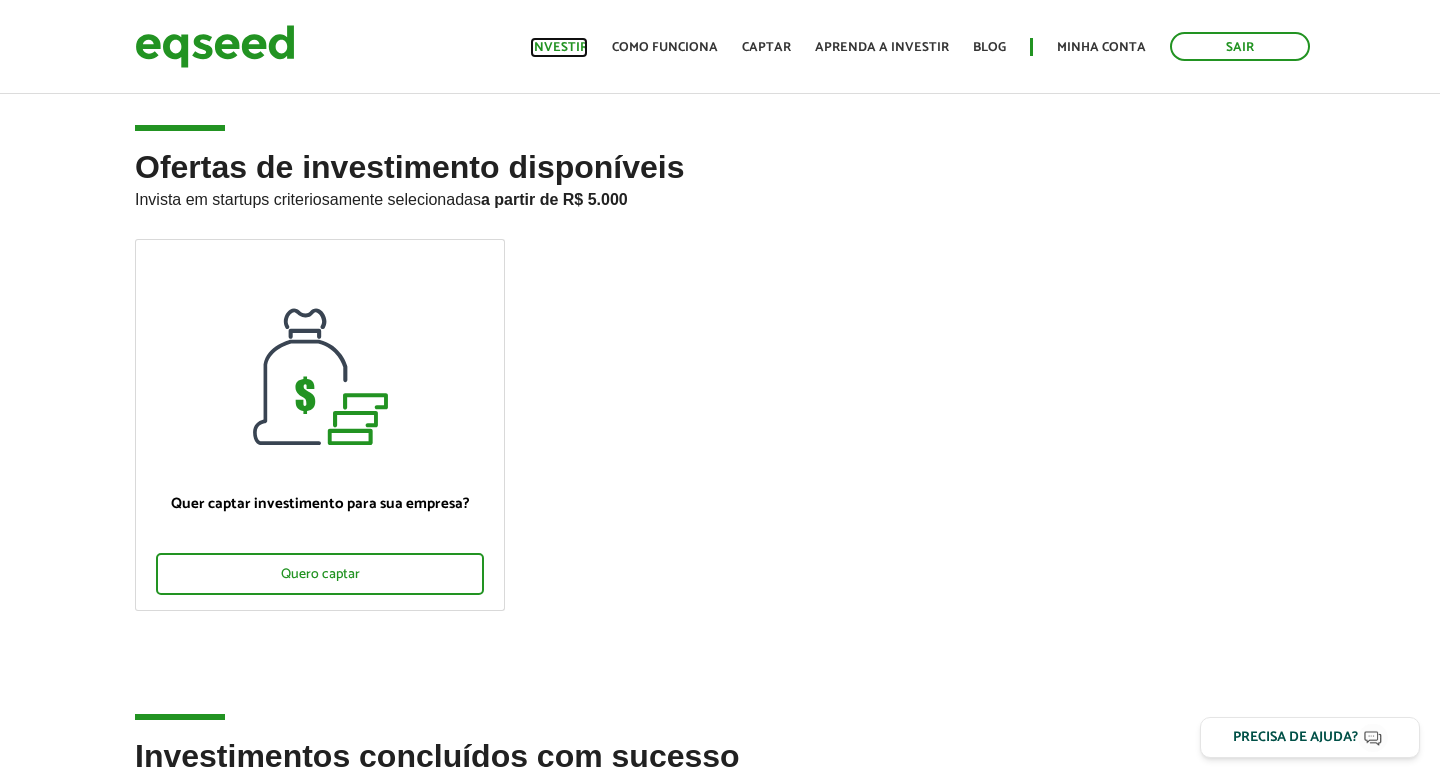 click on "Investir" at bounding box center [559, 47] 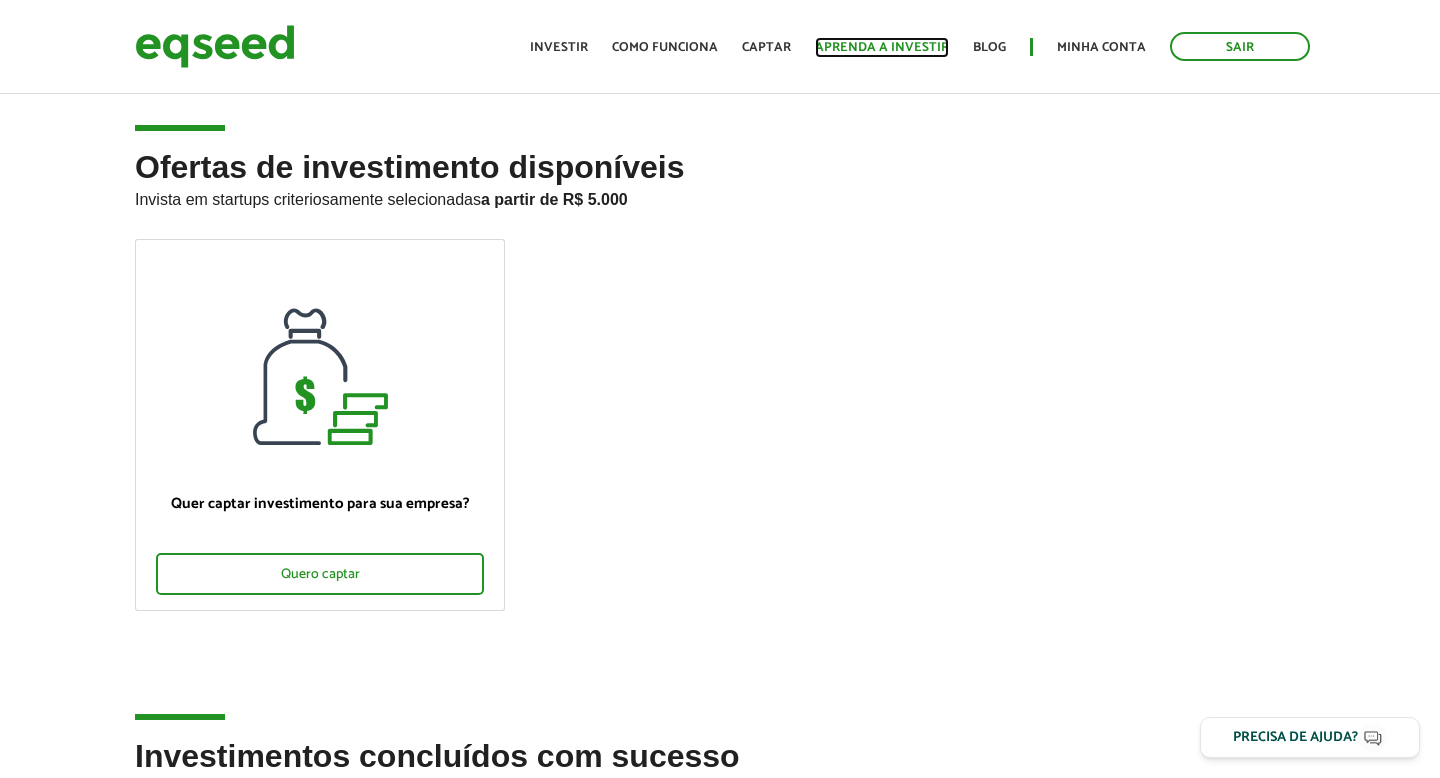 click on "Aprenda a investir" at bounding box center (882, 47) 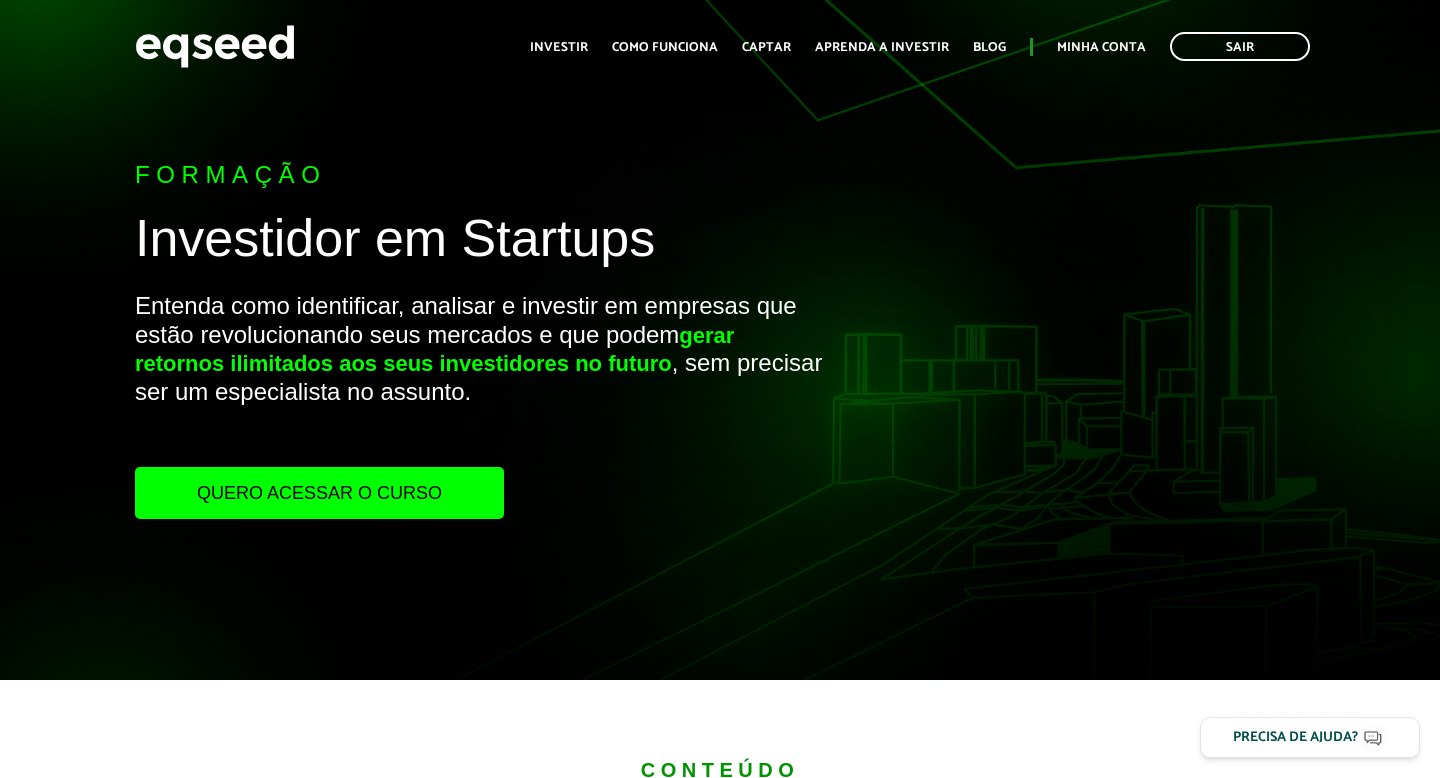 scroll, scrollTop: 0, scrollLeft: 0, axis: both 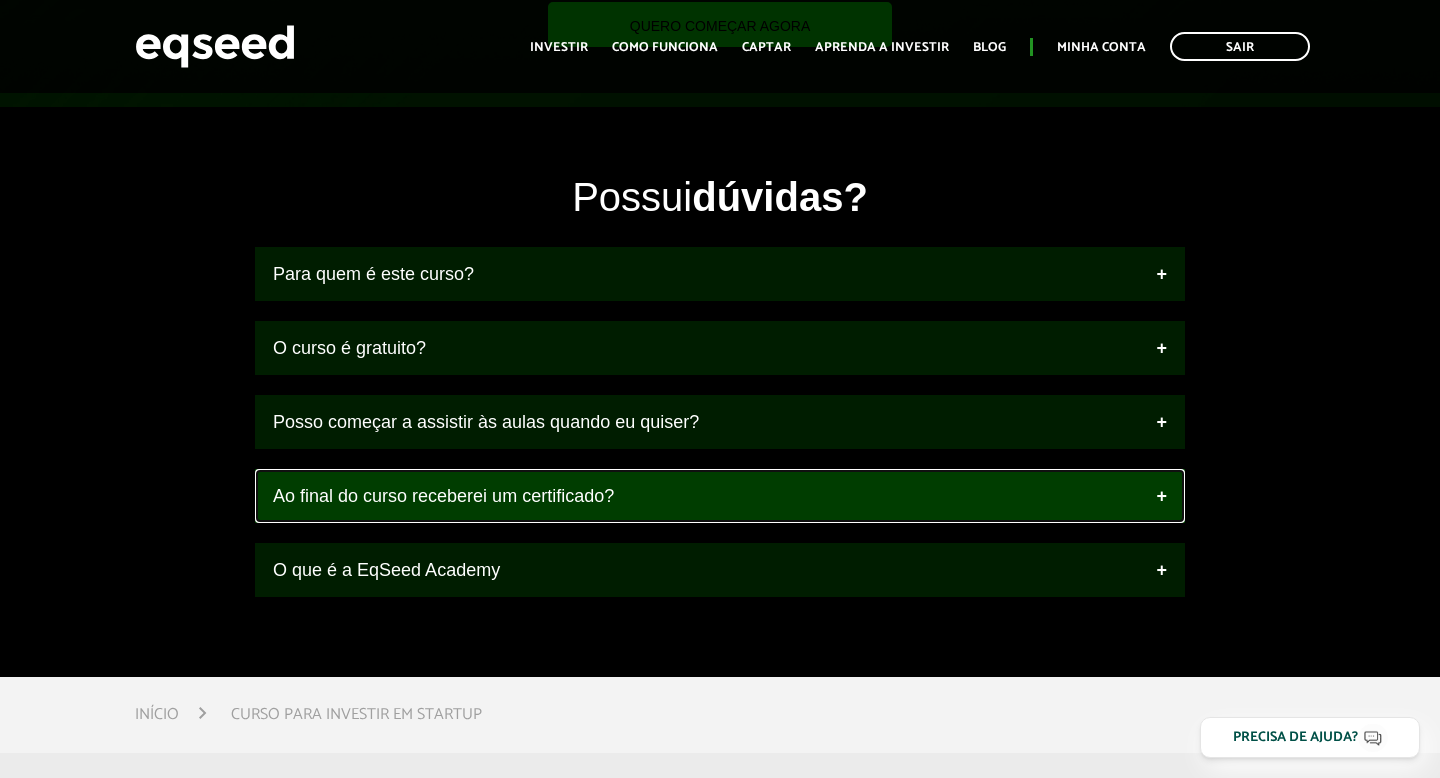 click on "Ao final do curso receberei um certificado?" at bounding box center [720, 496] 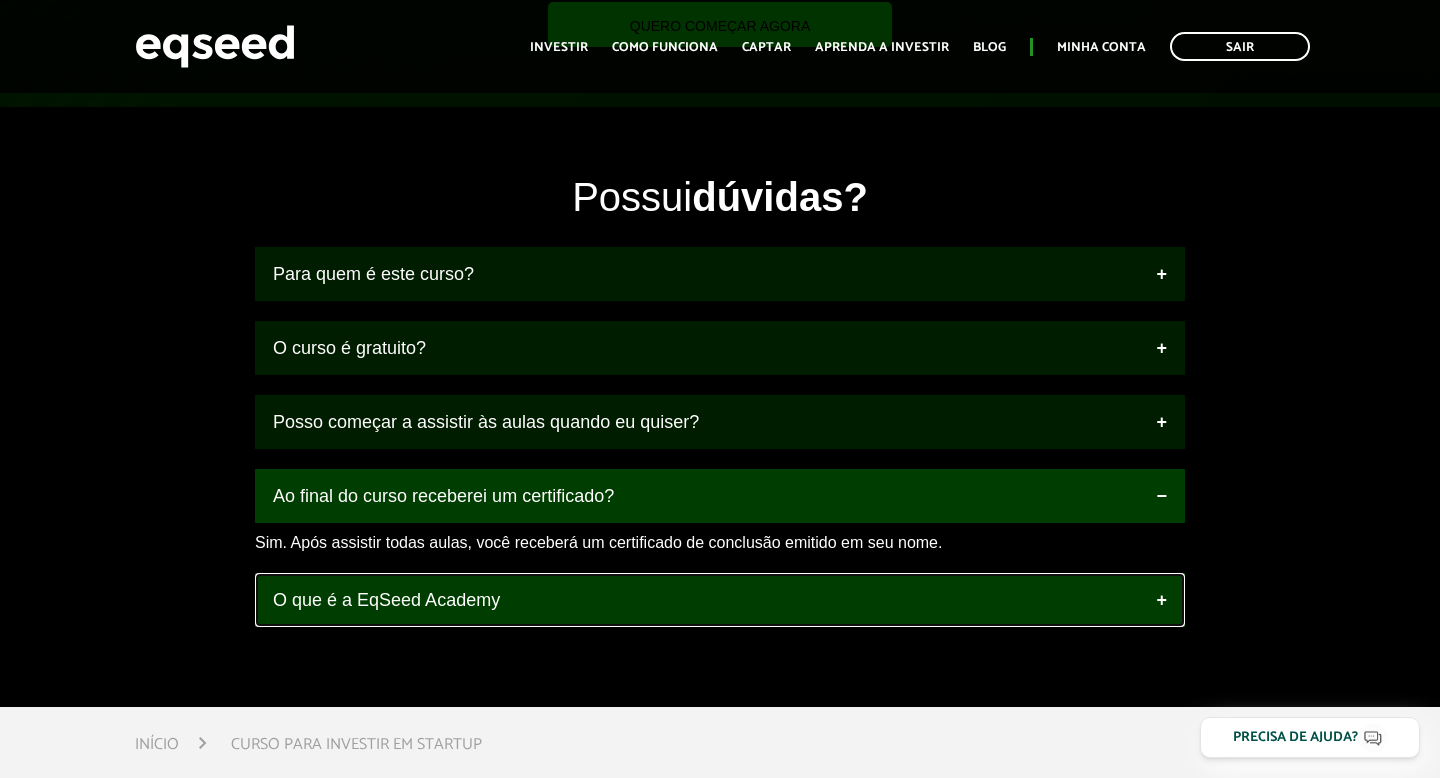 click on "O que é a EqSeed Academy" at bounding box center [720, 600] 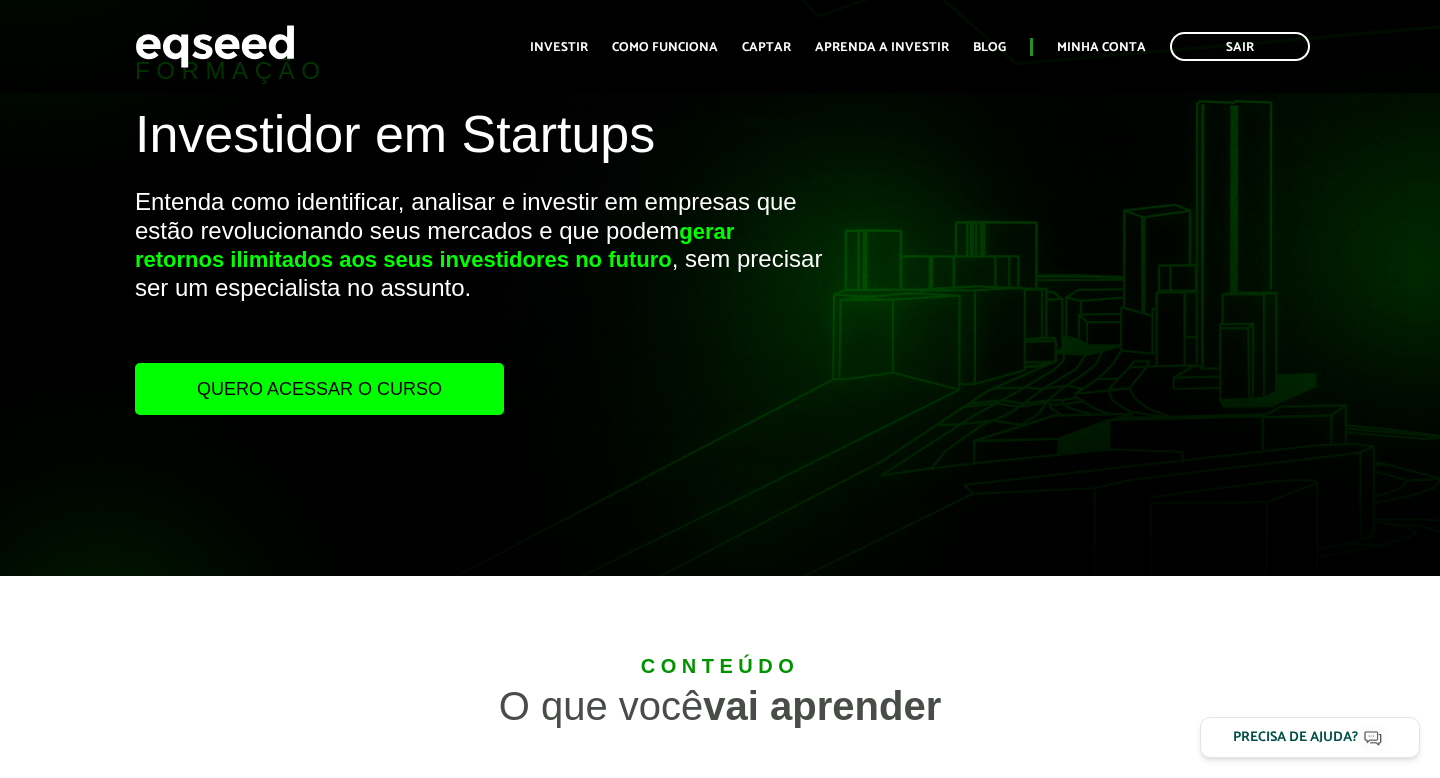 scroll, scrollTop: 0, scrollLeft: 0, axis: both 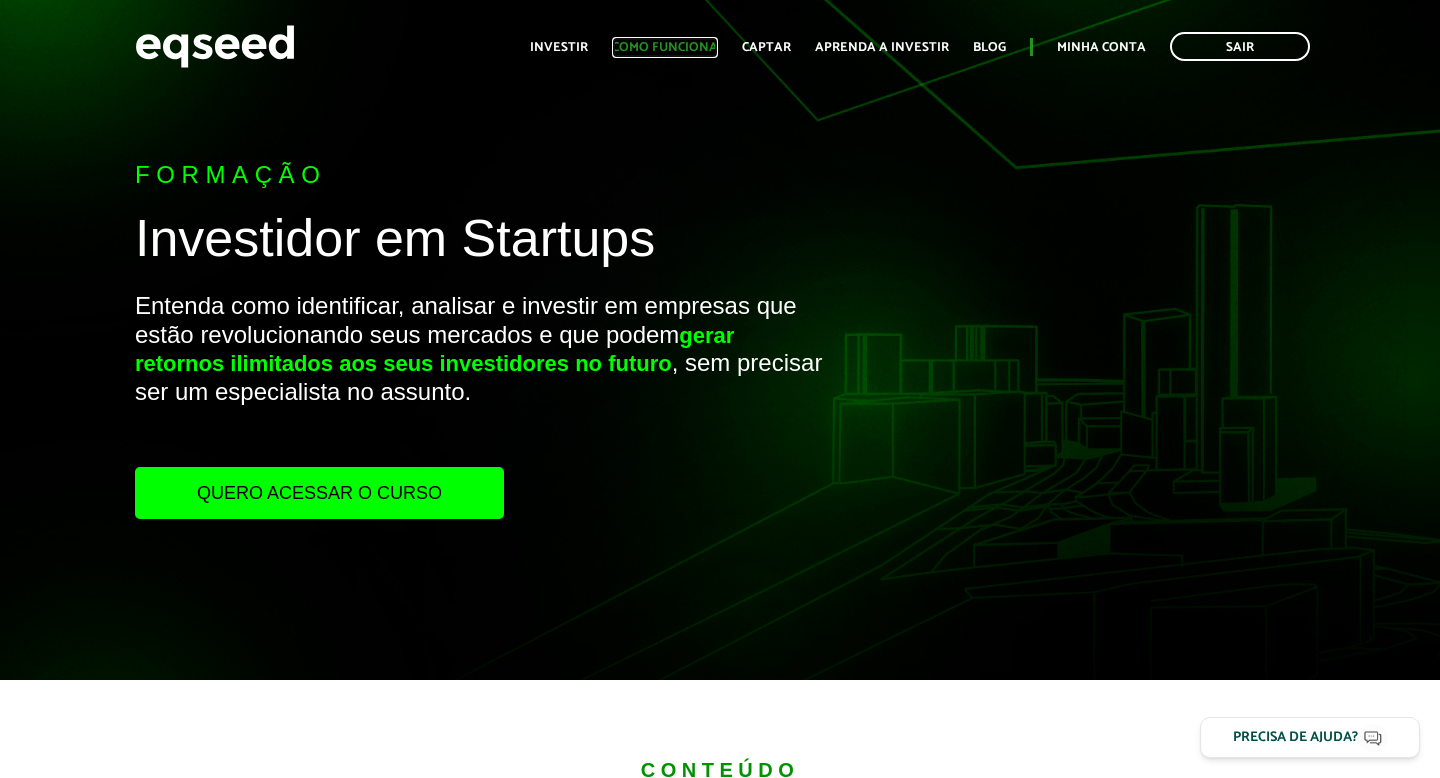click on "Como funciona" at bounding box center [665, 47] 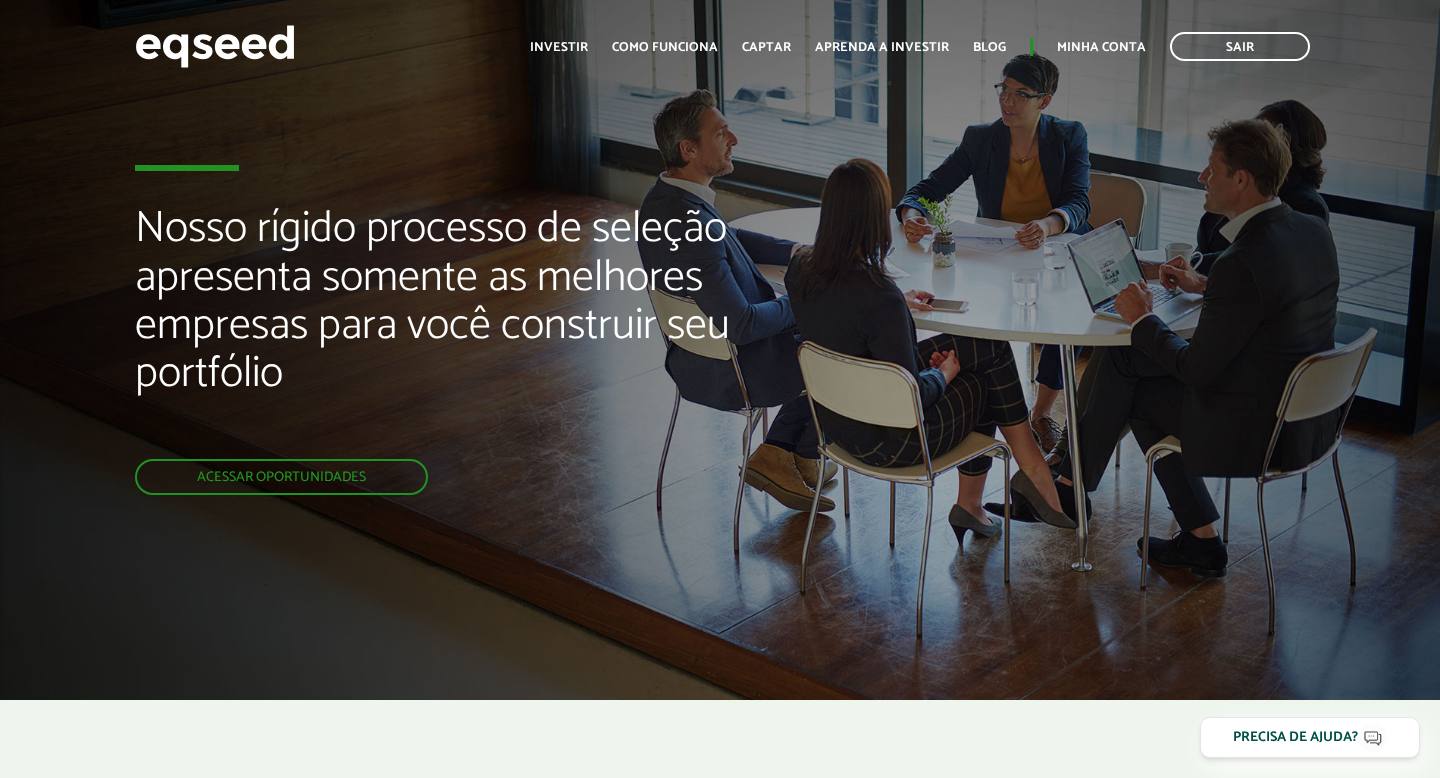 scroll, scrollTop: 0, scrollLeft: 0, axis: both 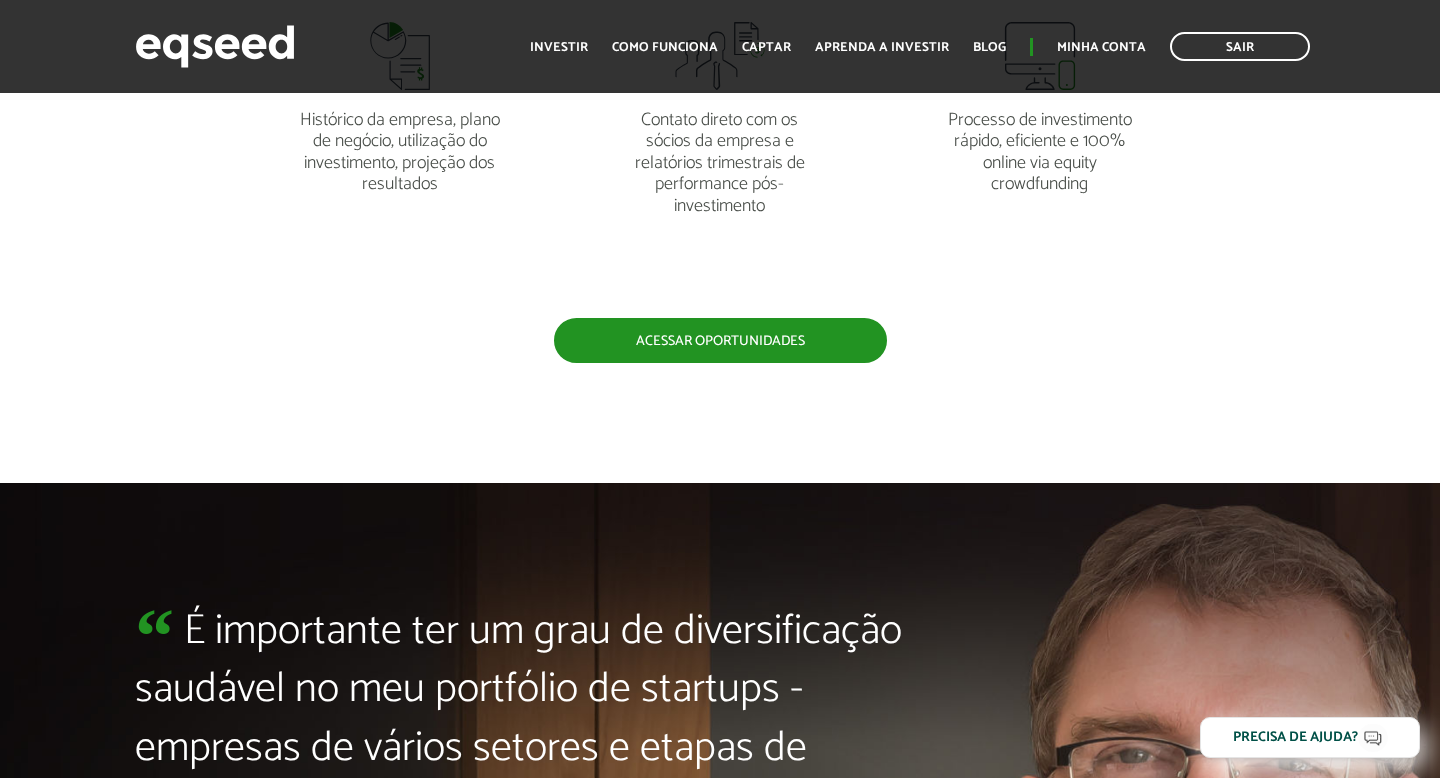 click on "Acessar oportunidades" at bounding box center (720, 340) 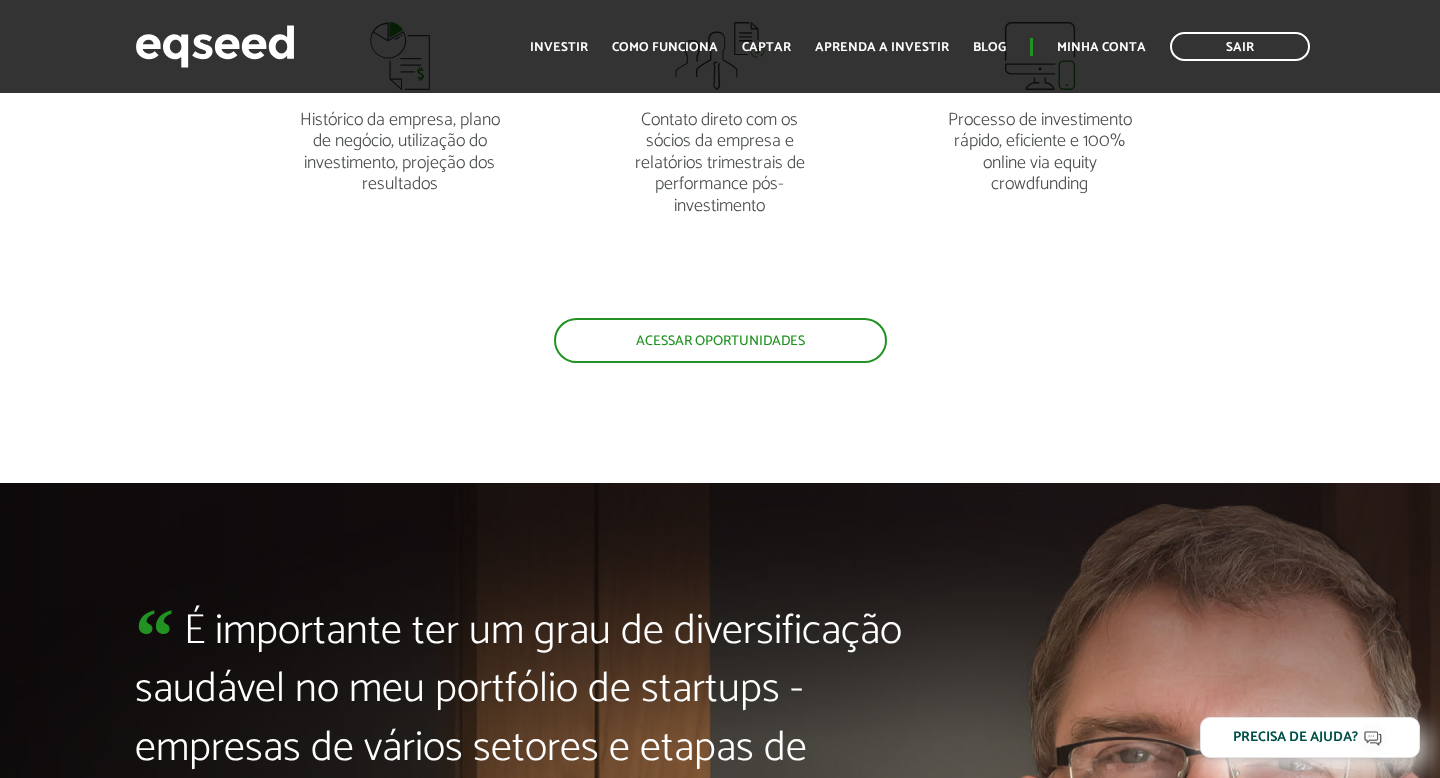 scroll, scrollTop: 4047, scrollLeft: 0, axis: vertical 